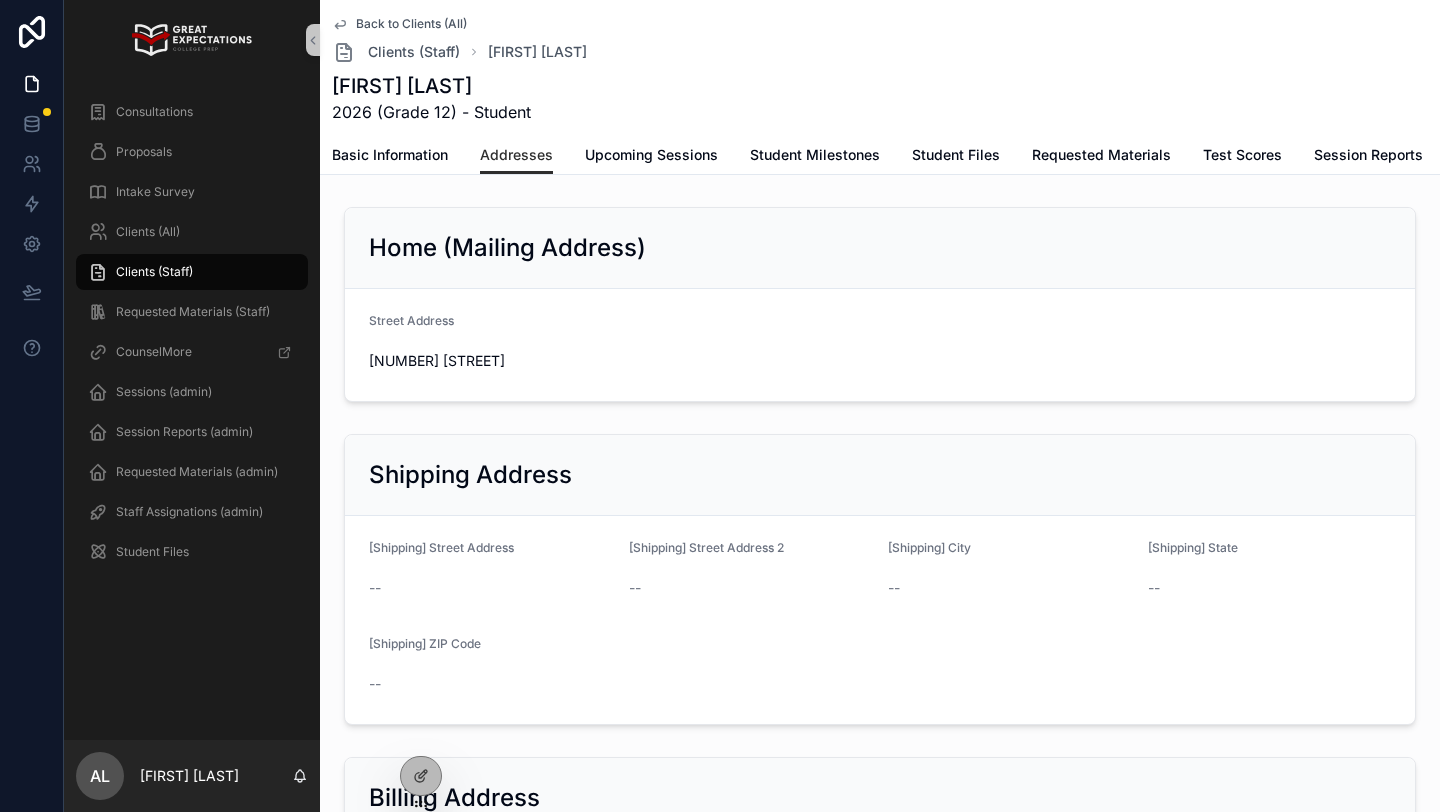 scroll, scrollTop: 0, scrollLeft: 0, axis: both 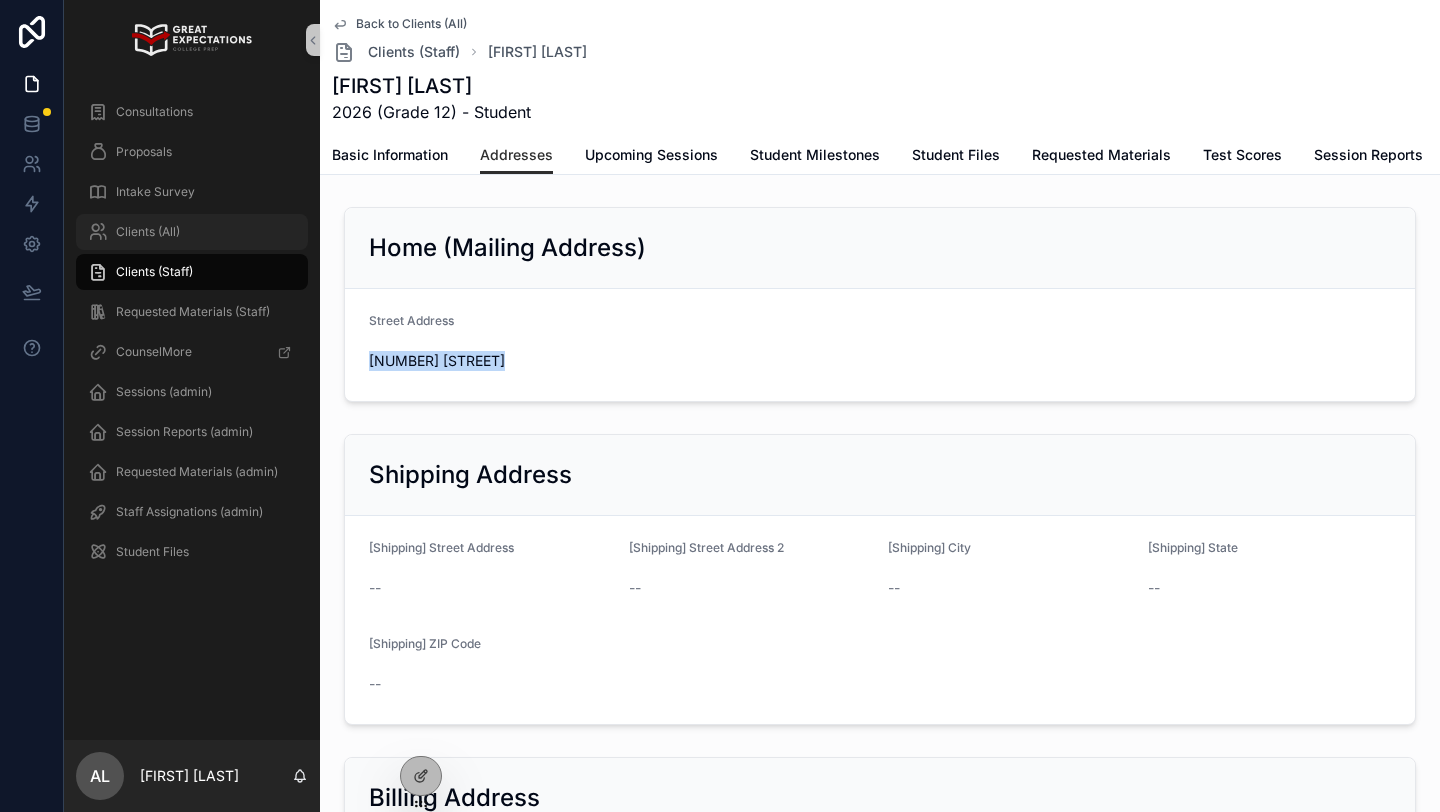 click on "Clients (All)" at bounding box center (192, 232) 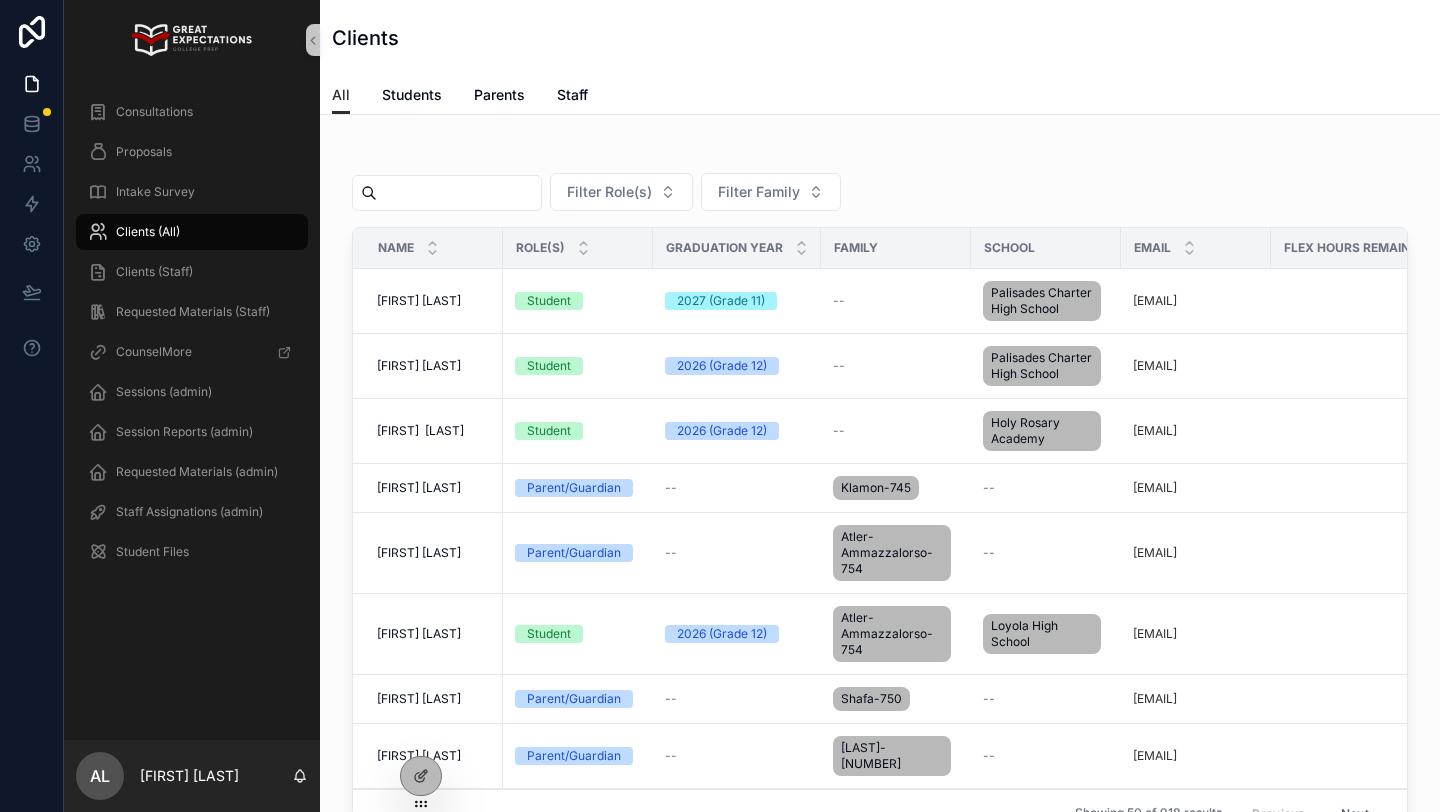 click at bounding box center [459, 193] 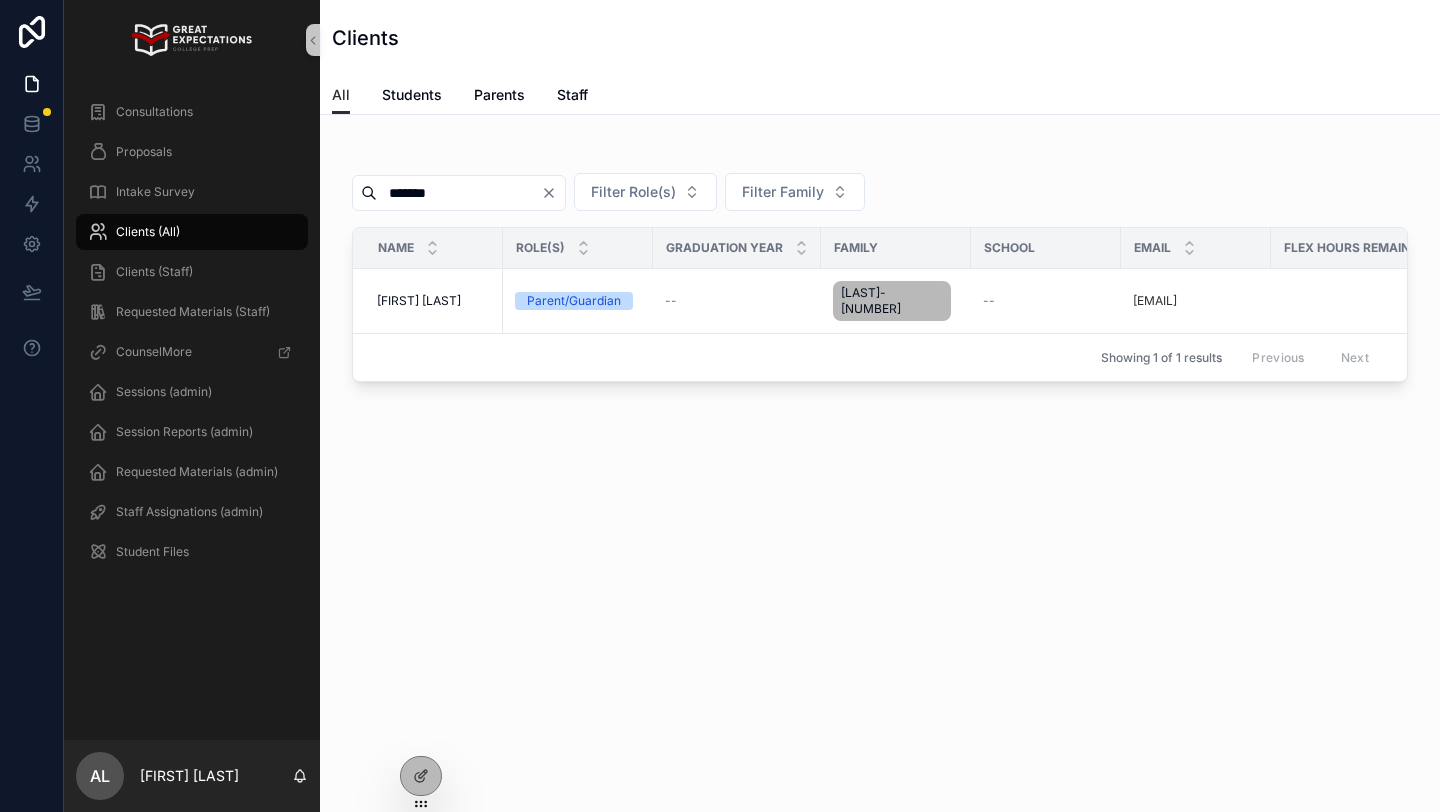 click on "*******" at bounding box center (459, 193) 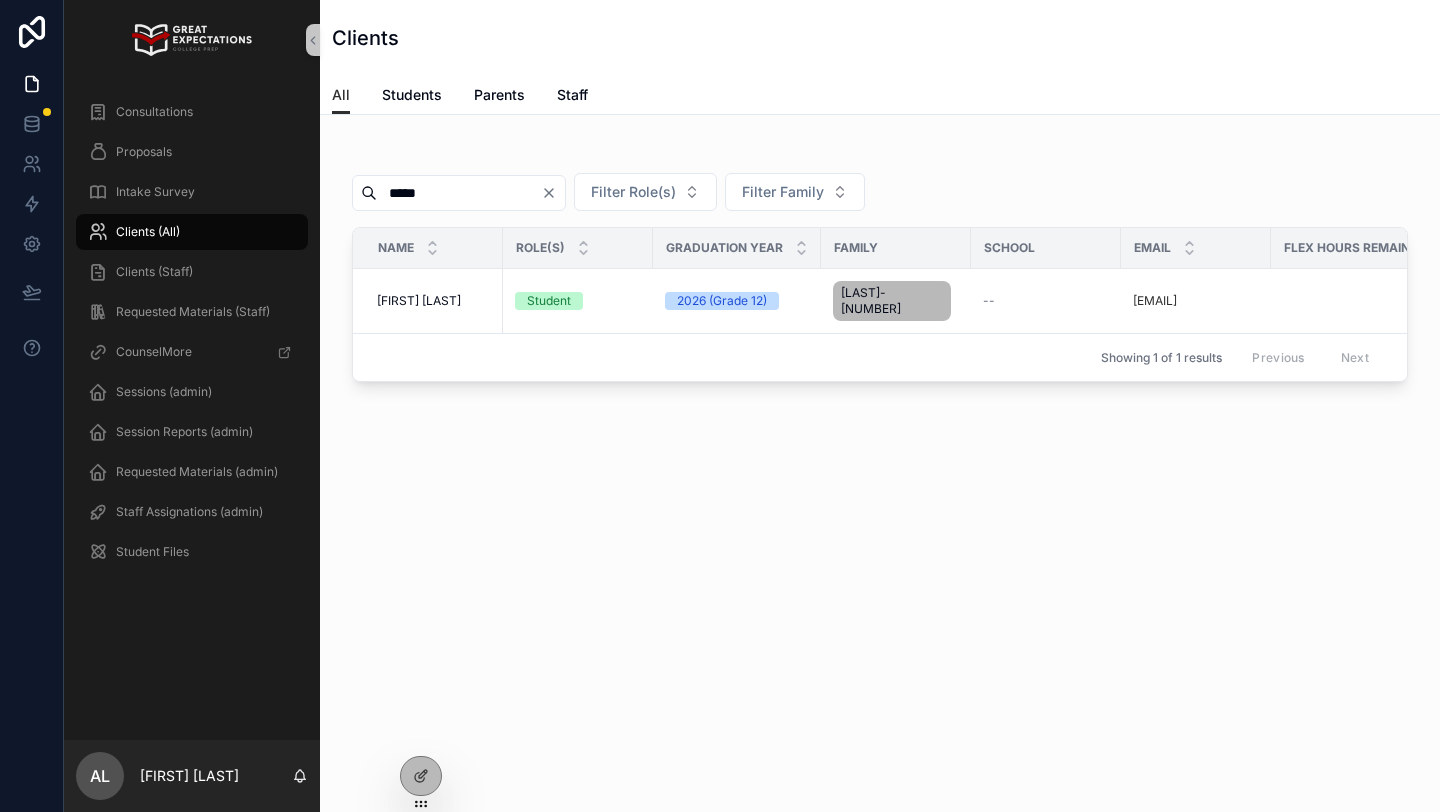 type on "*****" 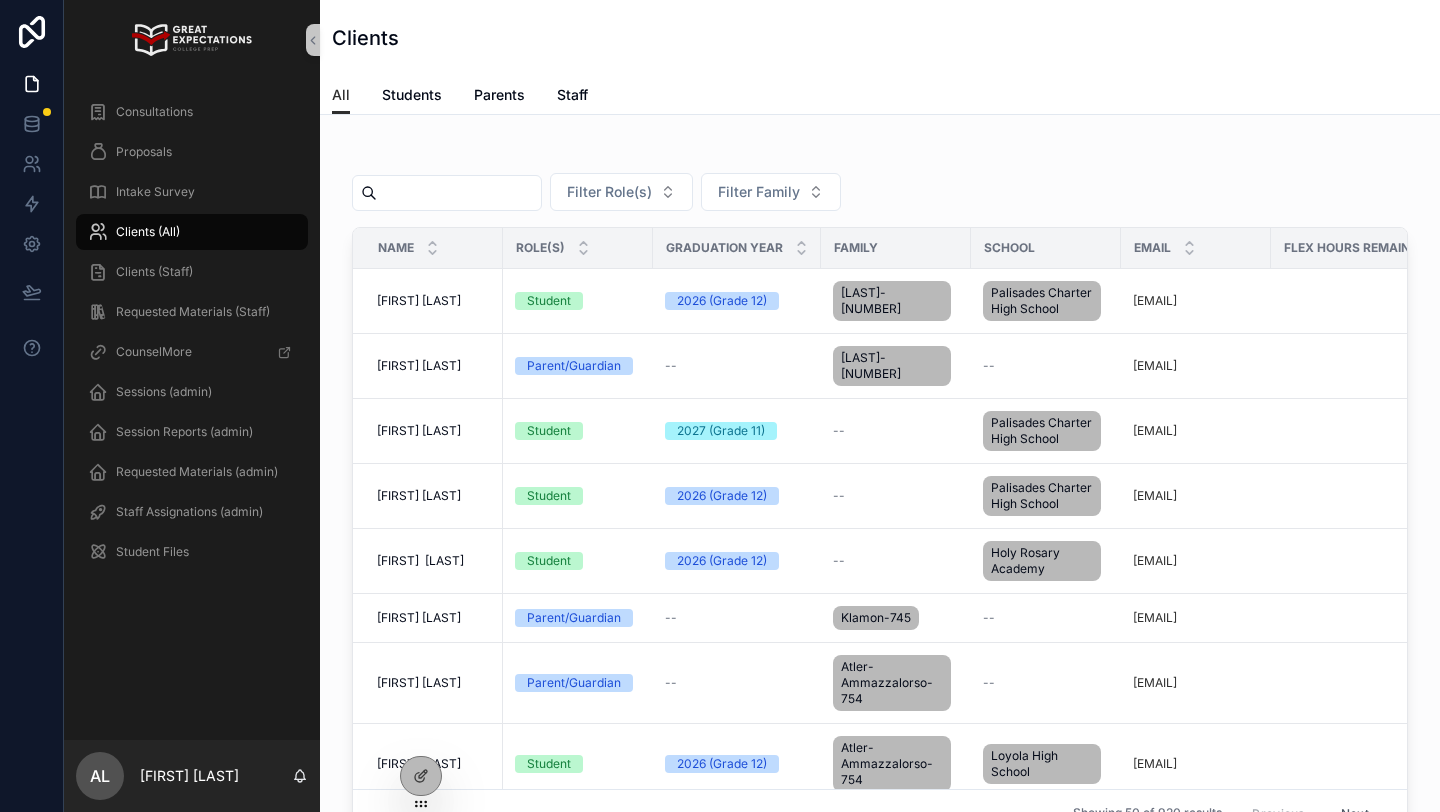 click at bounding box center [459, 193] 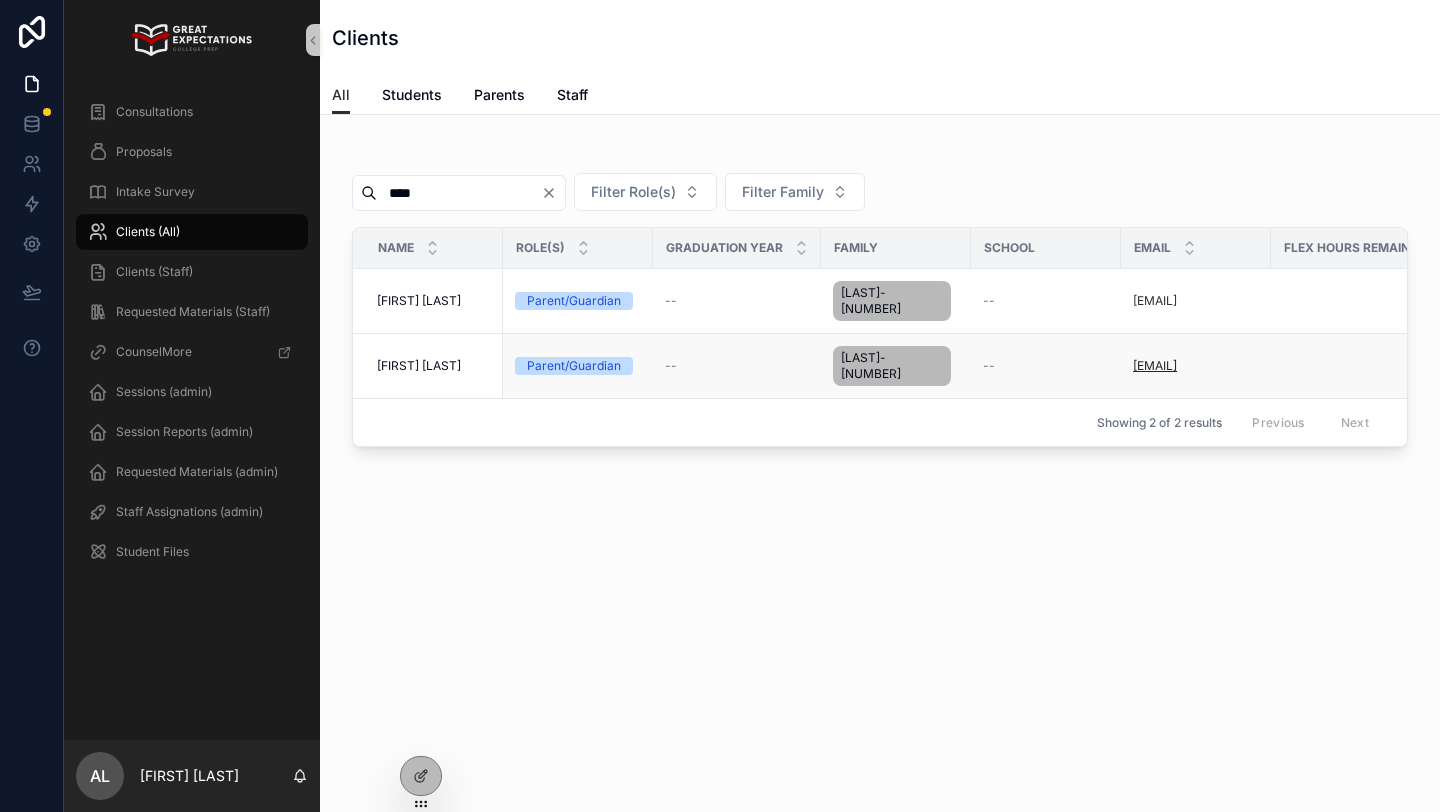 type on "****" 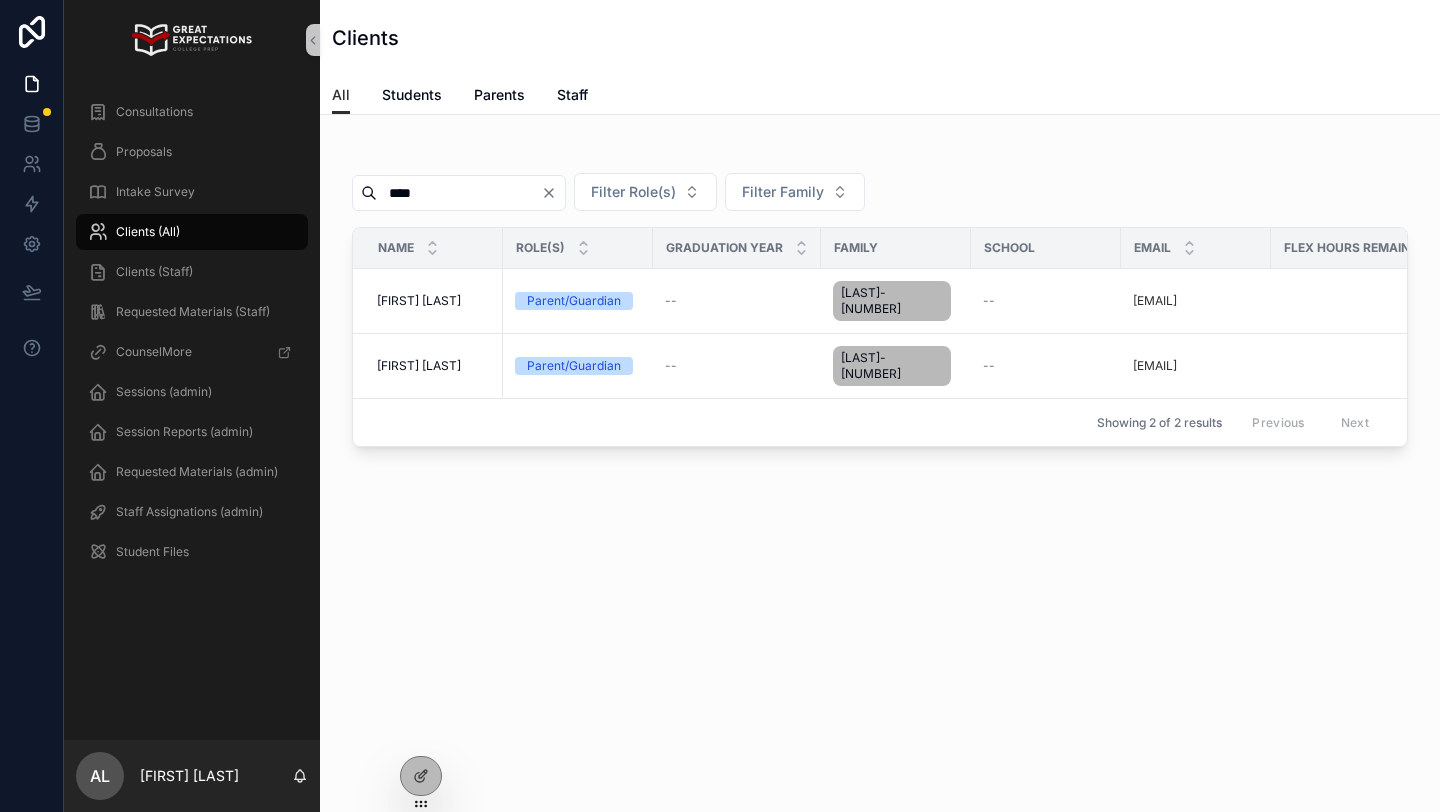 click 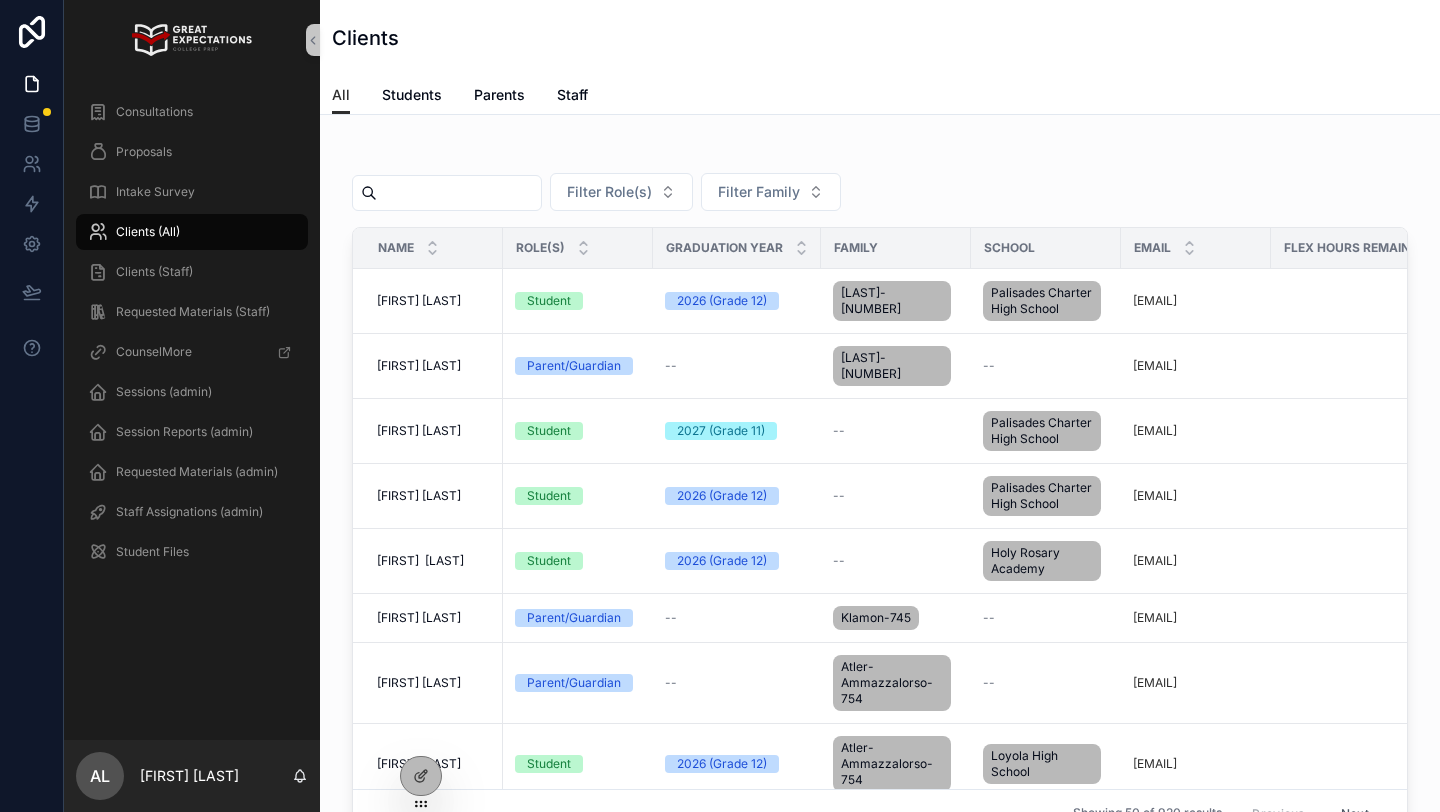 click at bounding box center (459, 193) 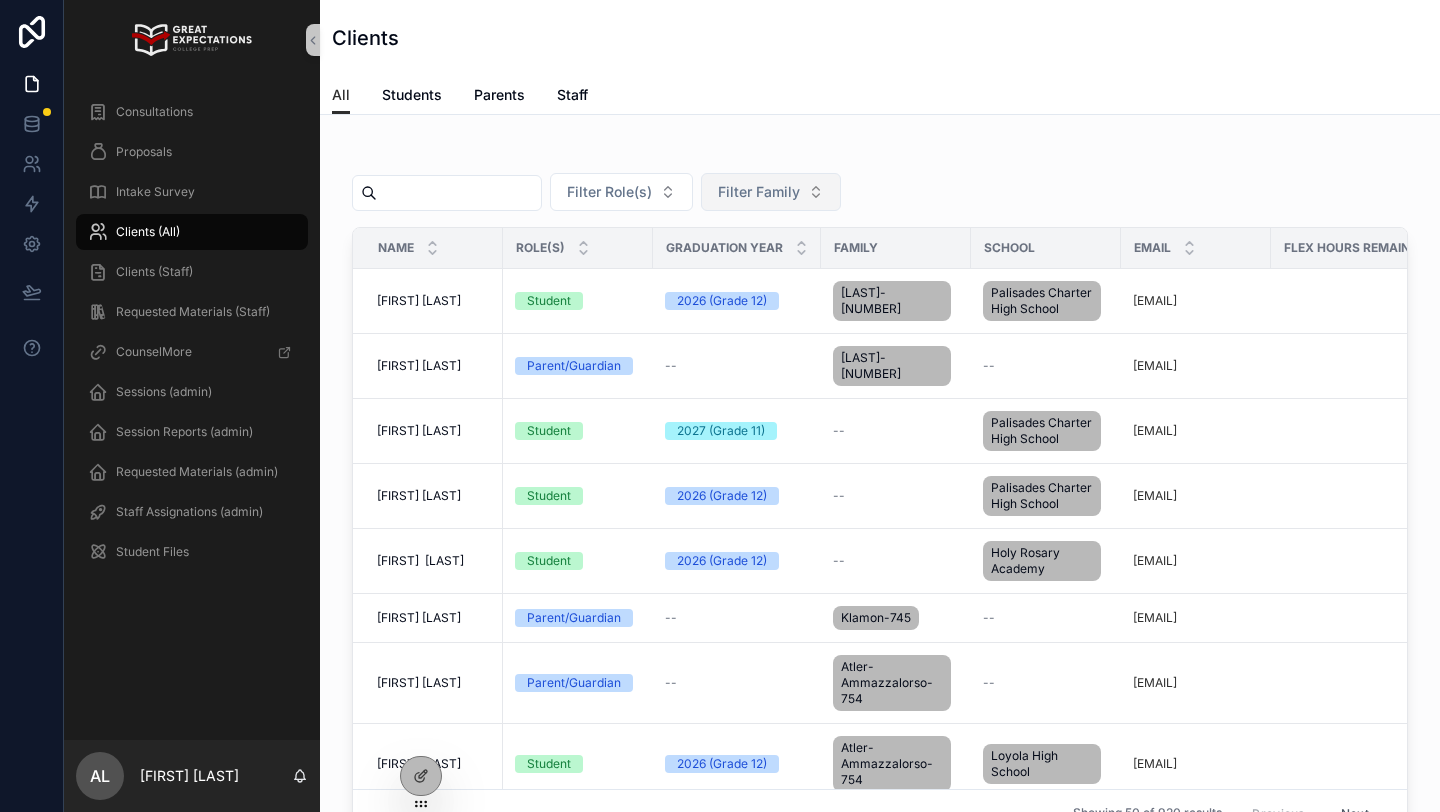 click on "Filter Family" at bounding box center [759, 192] 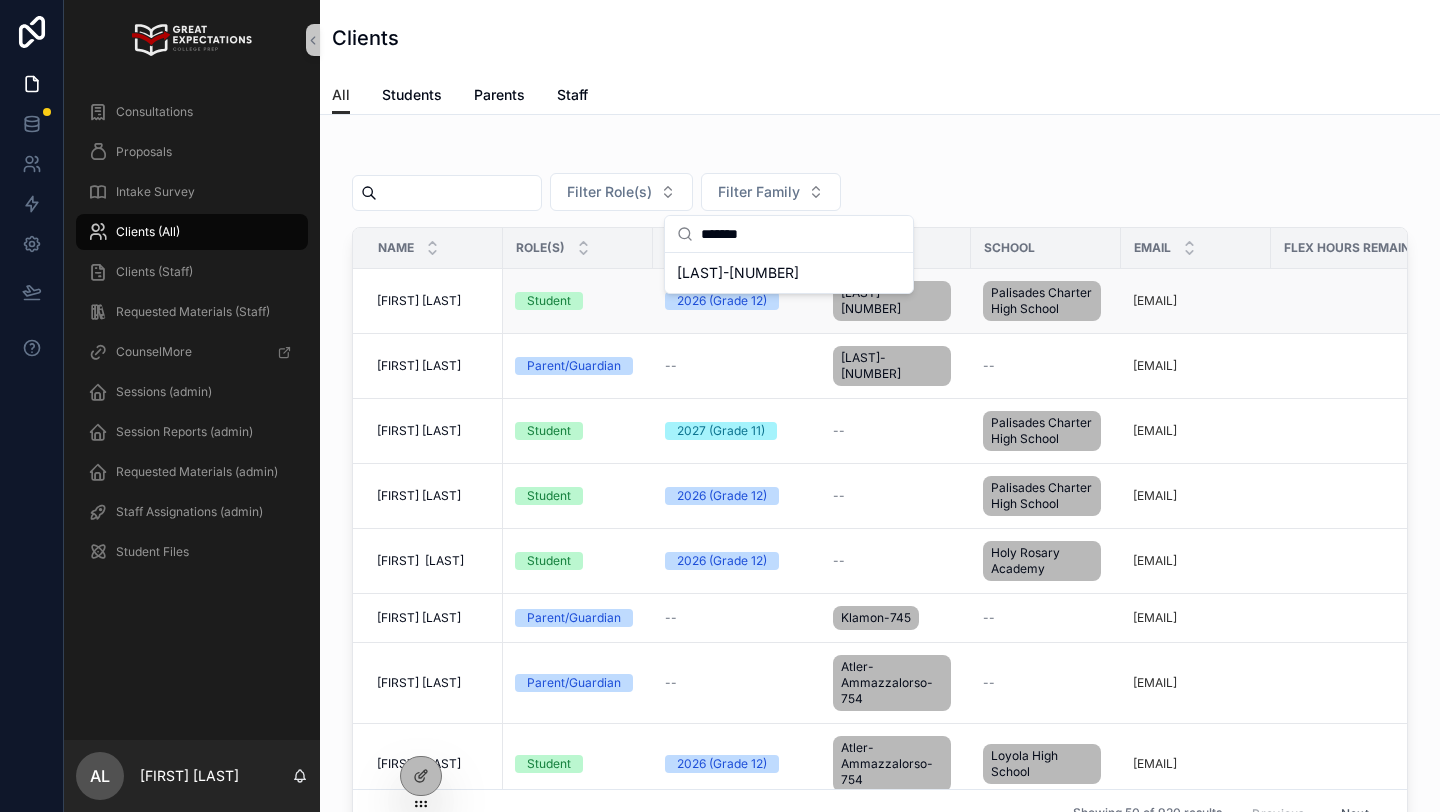 type on "*******" 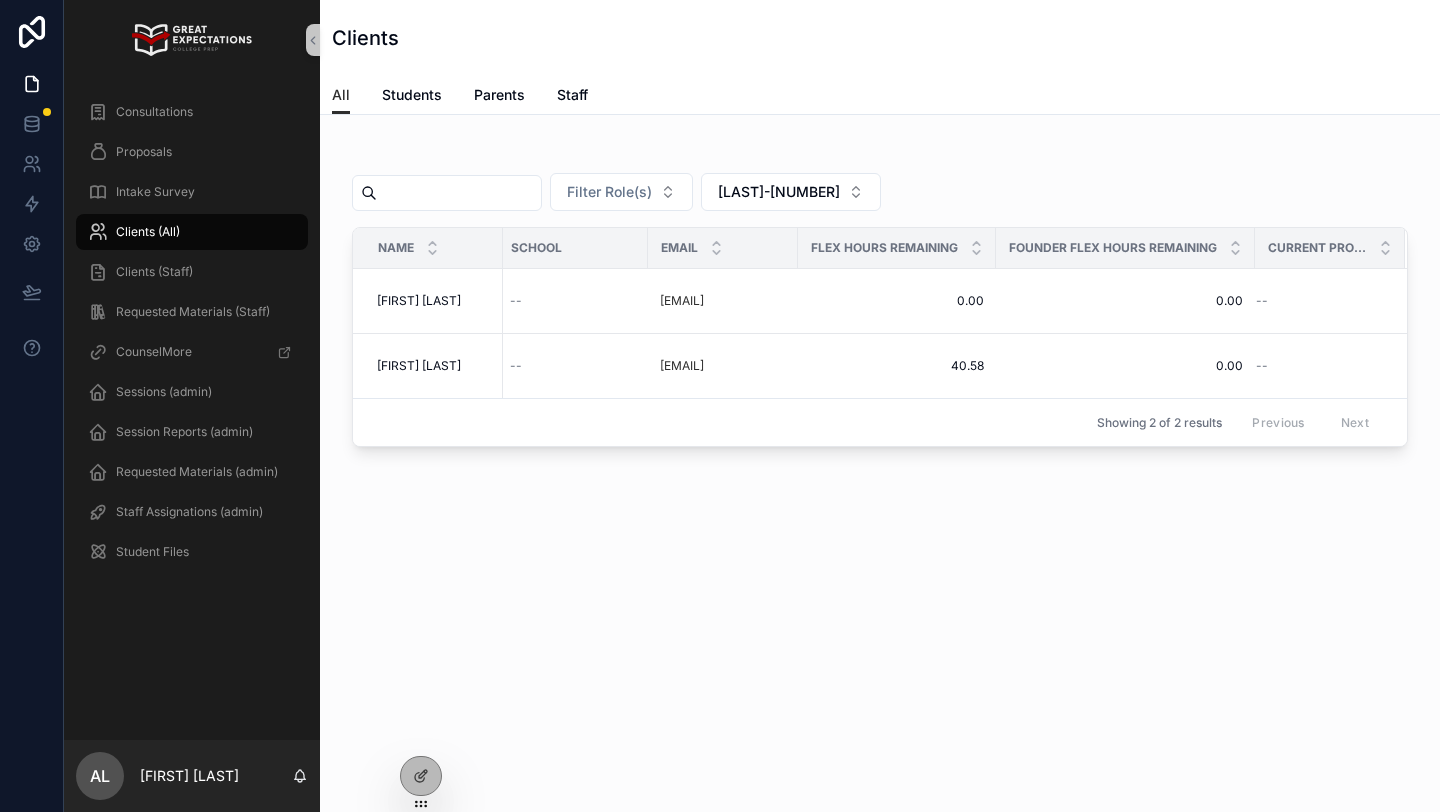 scroll, scrollTop: 0, scrollLeft: 490, axis: horizontal 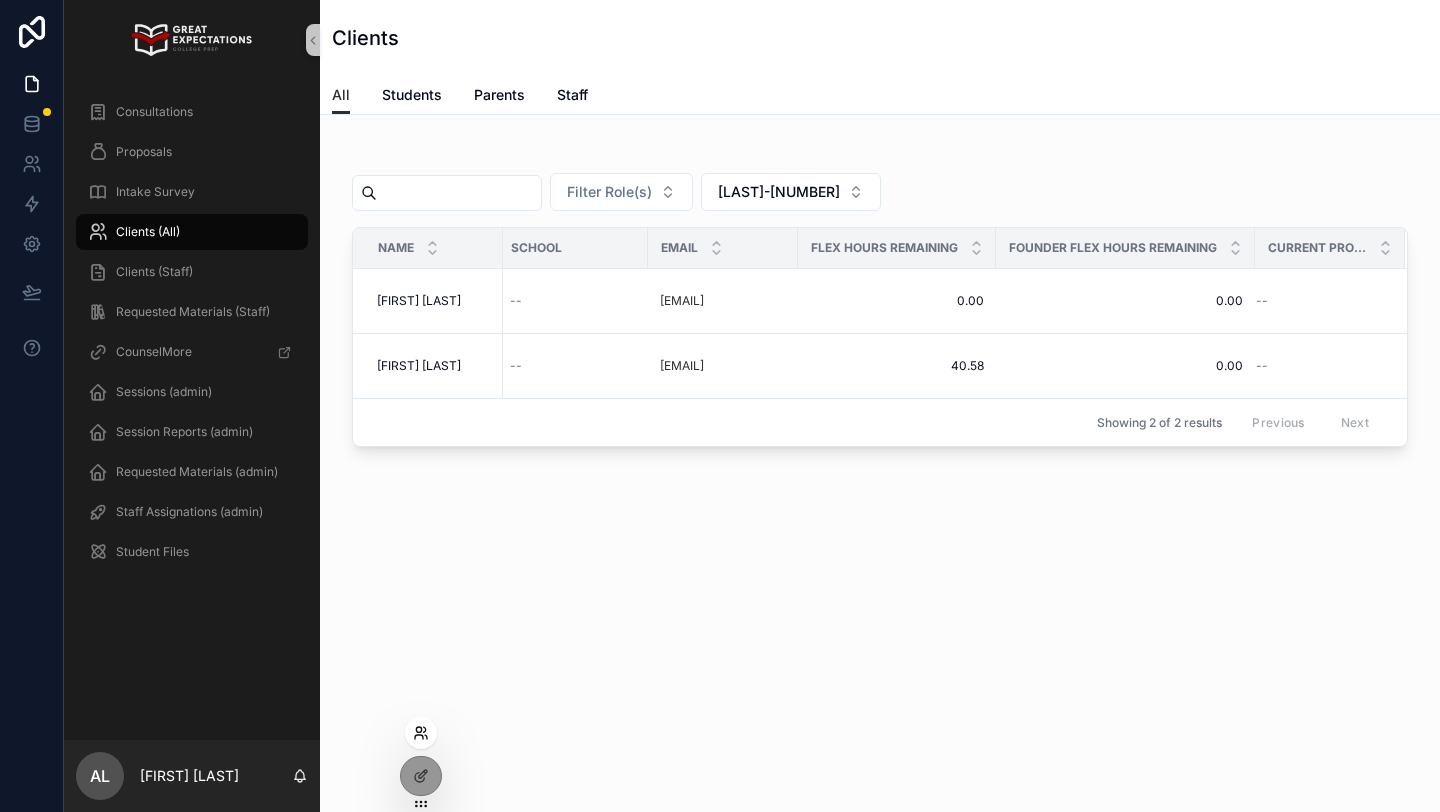 click 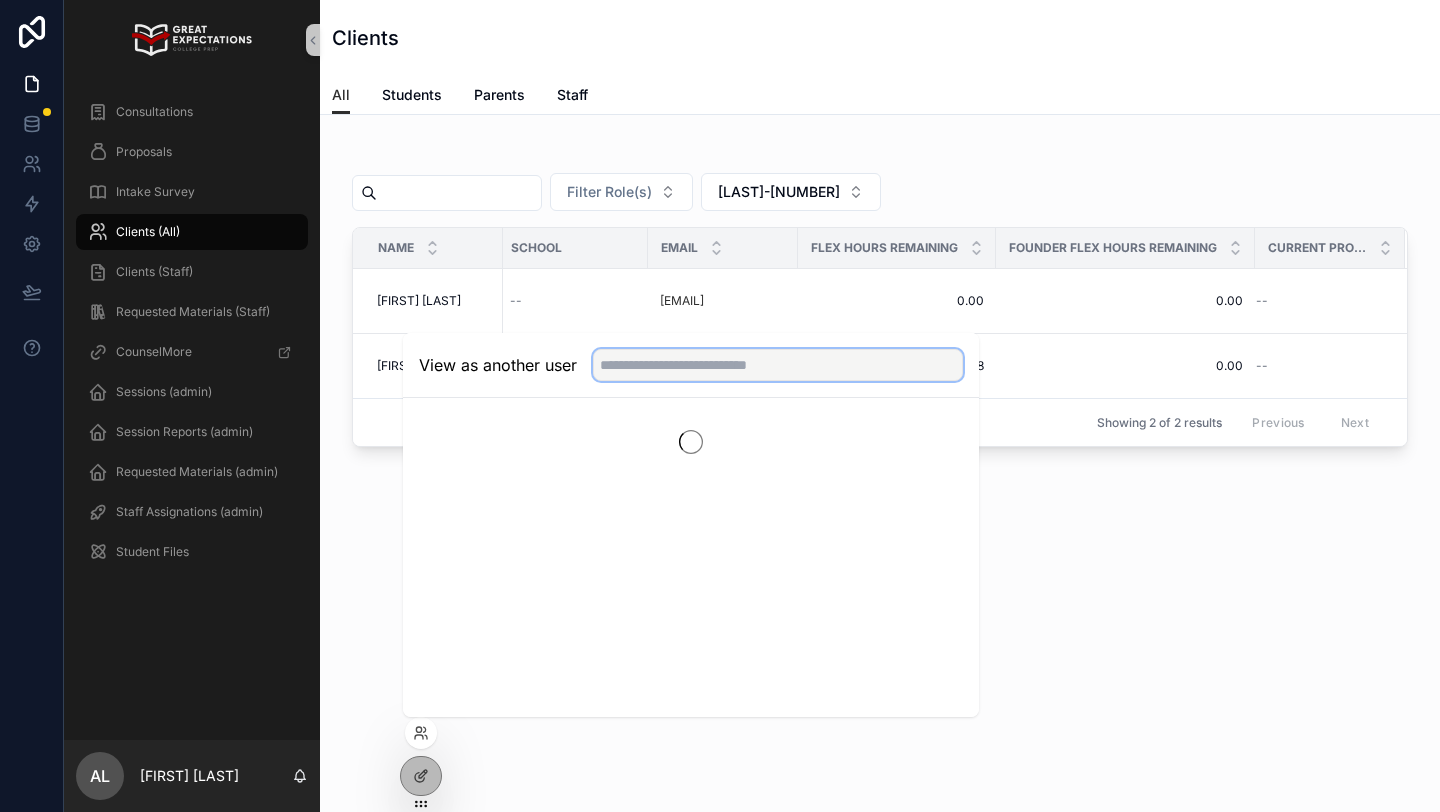 click at bounding box center (778, 365) 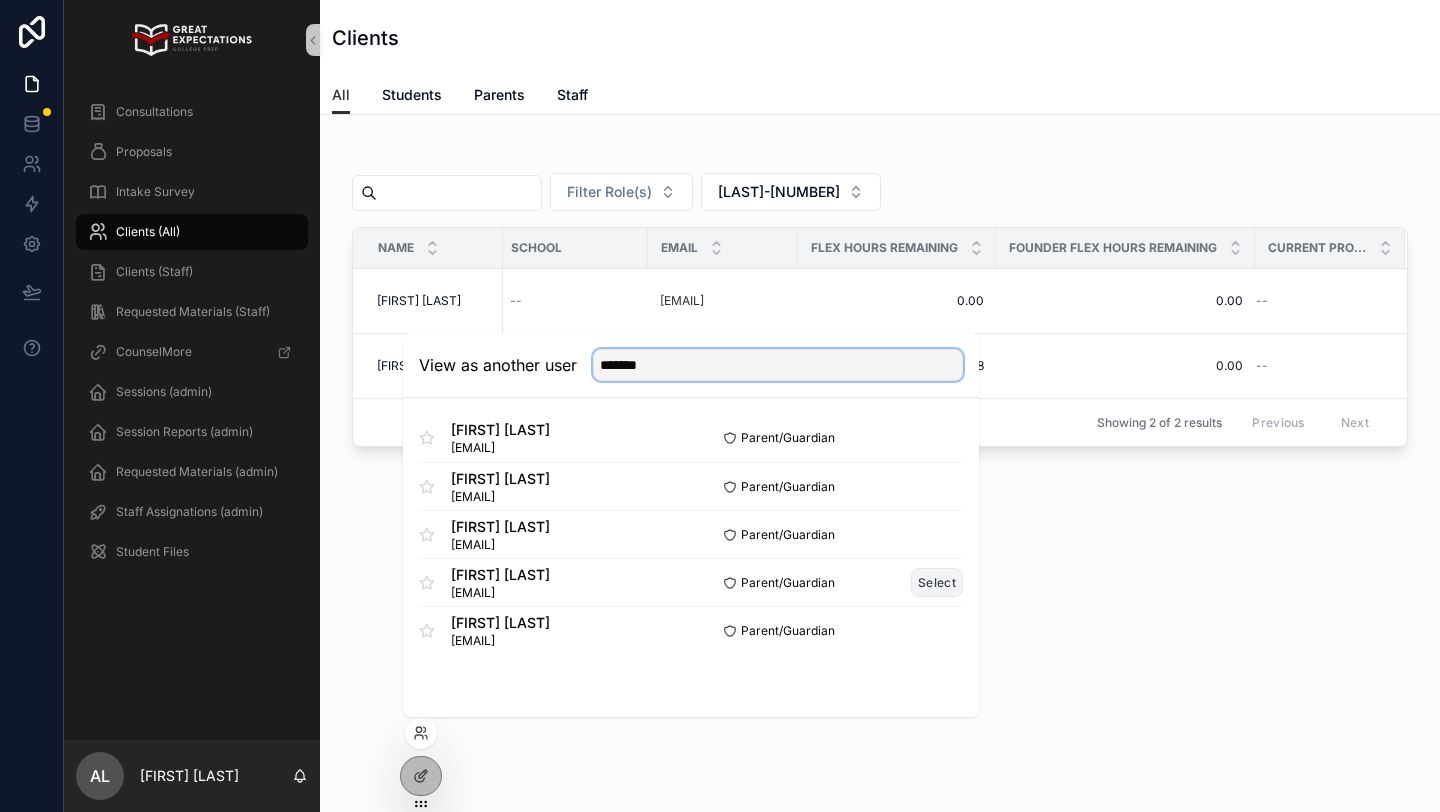 type on "*******" 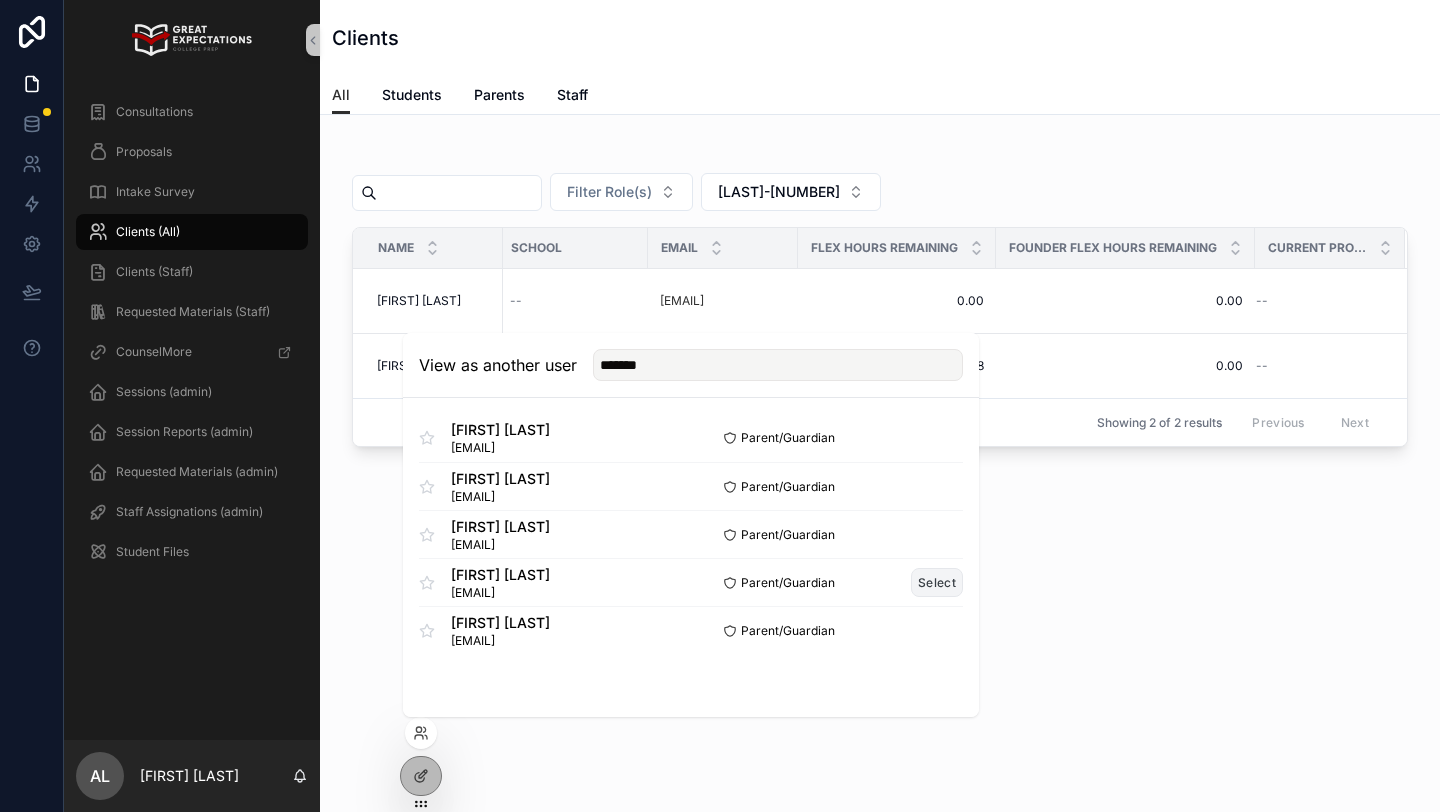 click on "Select" at bounding box center (937, 582) 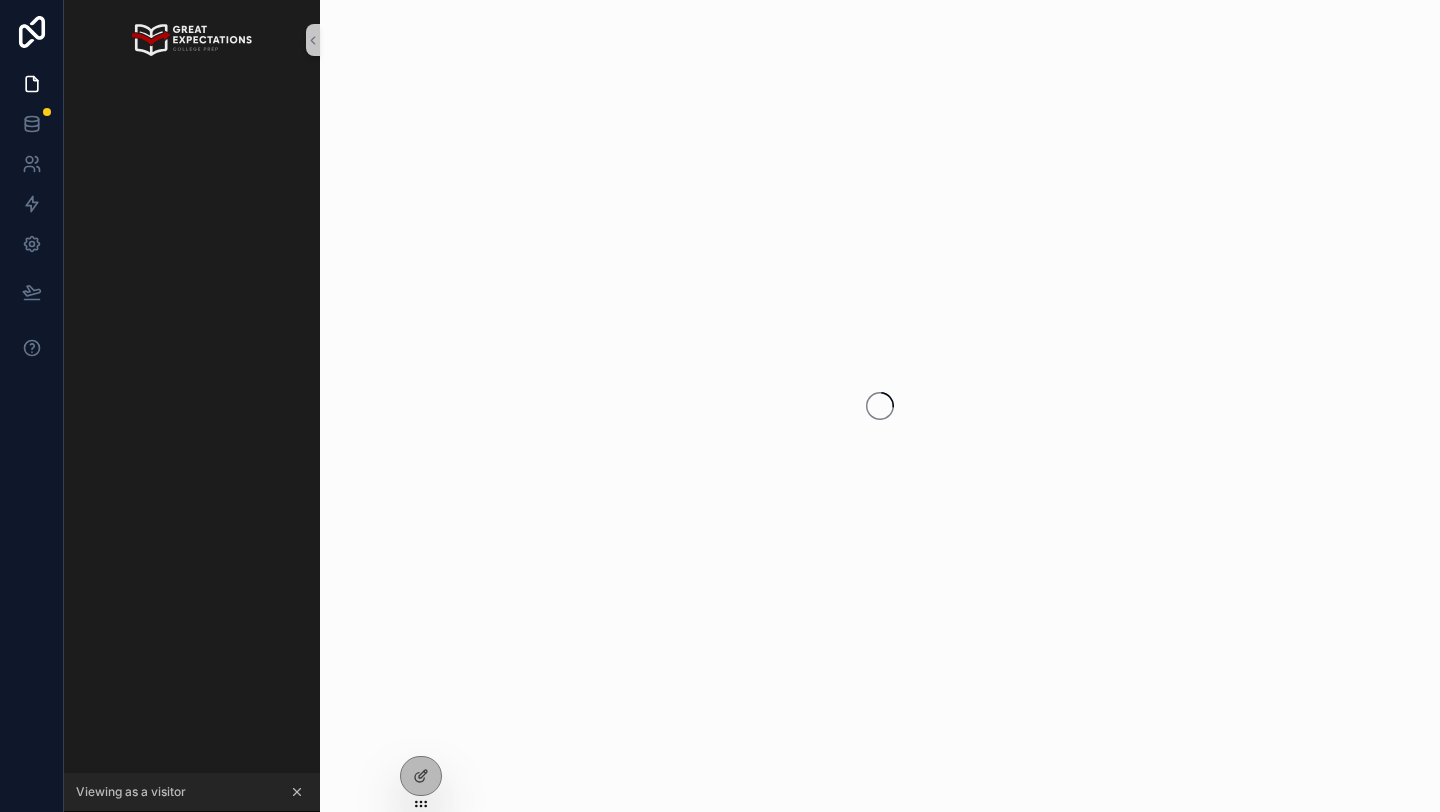 scroll, scrollTop: 0, scrollLeft: 0, axis: both 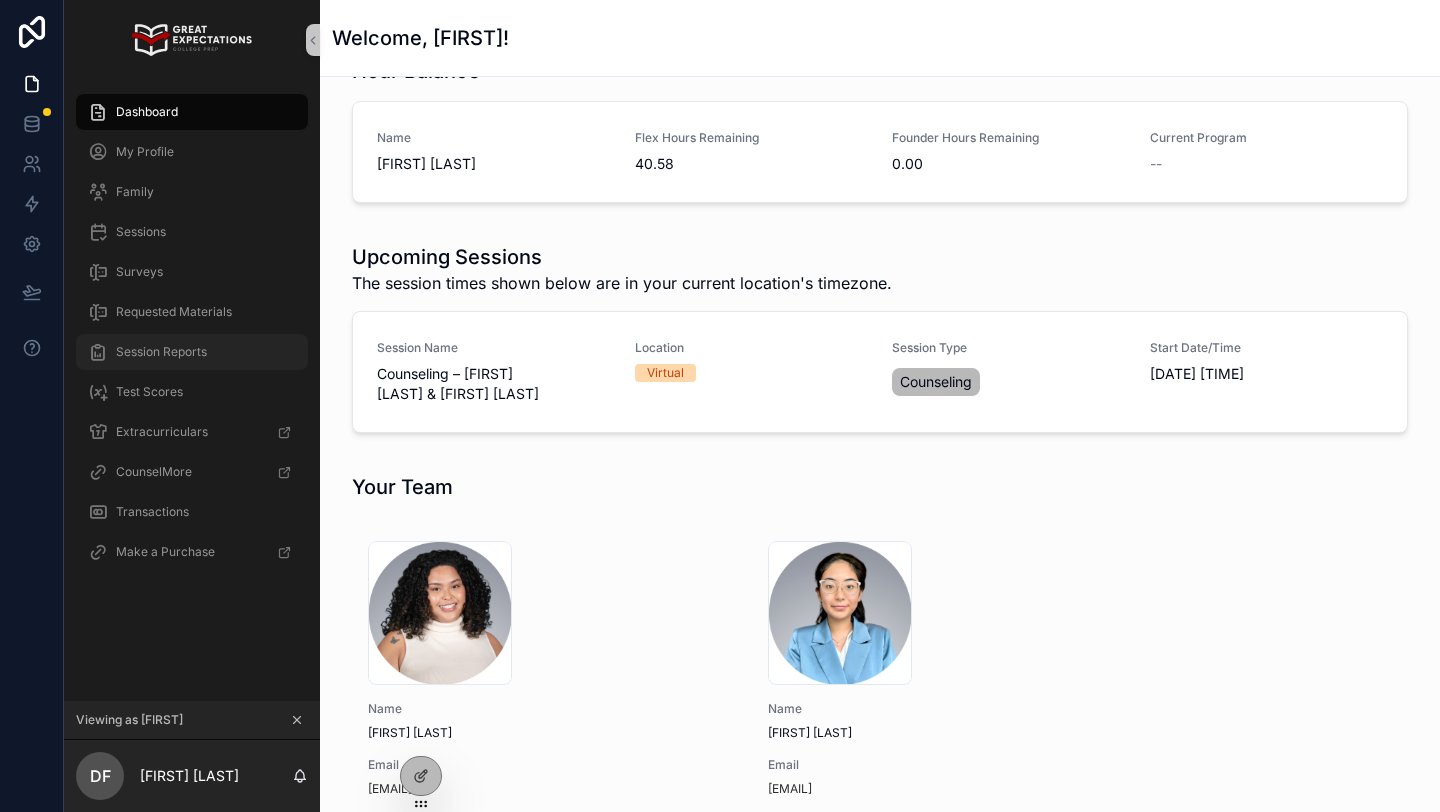 click on "Session Reports" at bounding box center [192, 352] 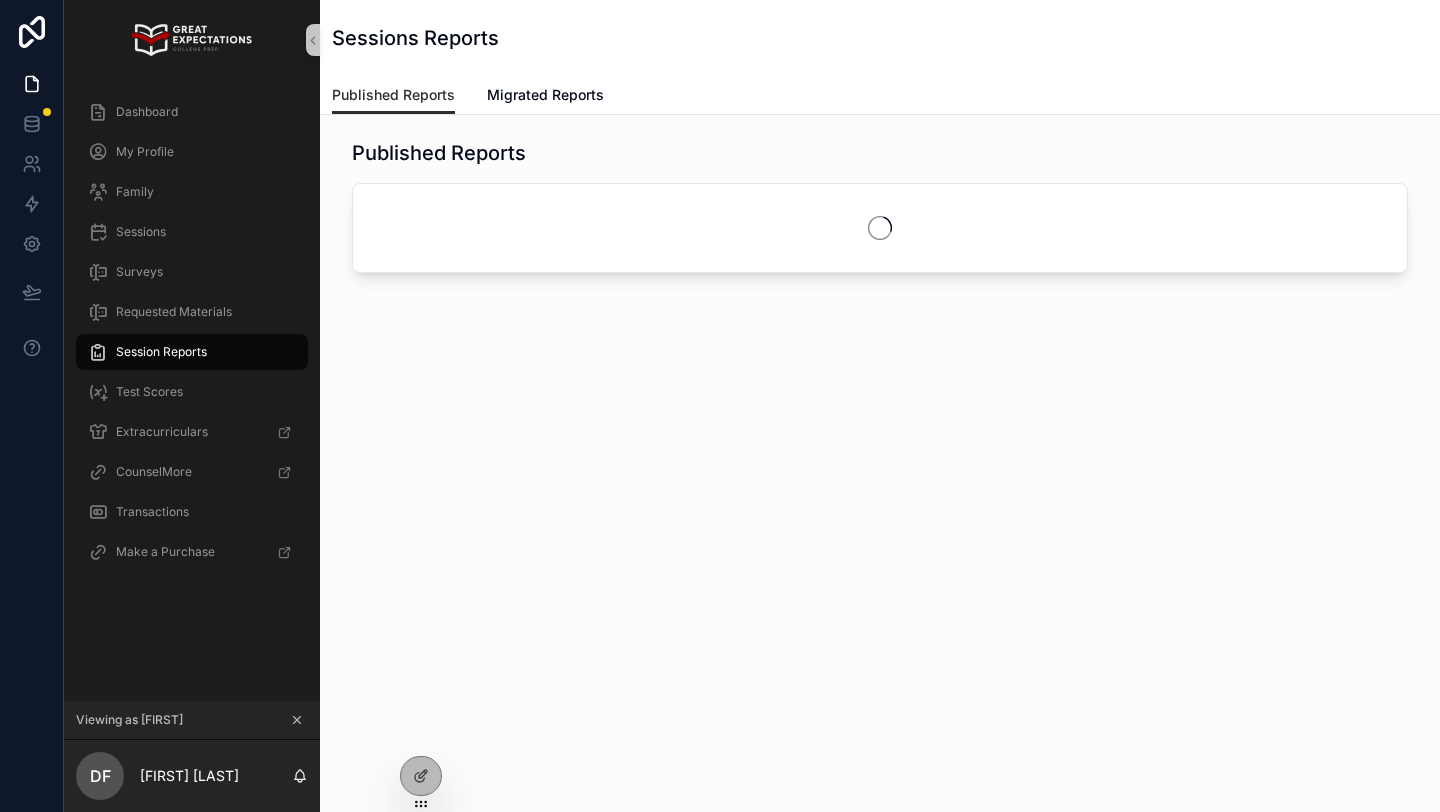 scroll, scrollTop: 0, scrollLeft: 0, axis: both 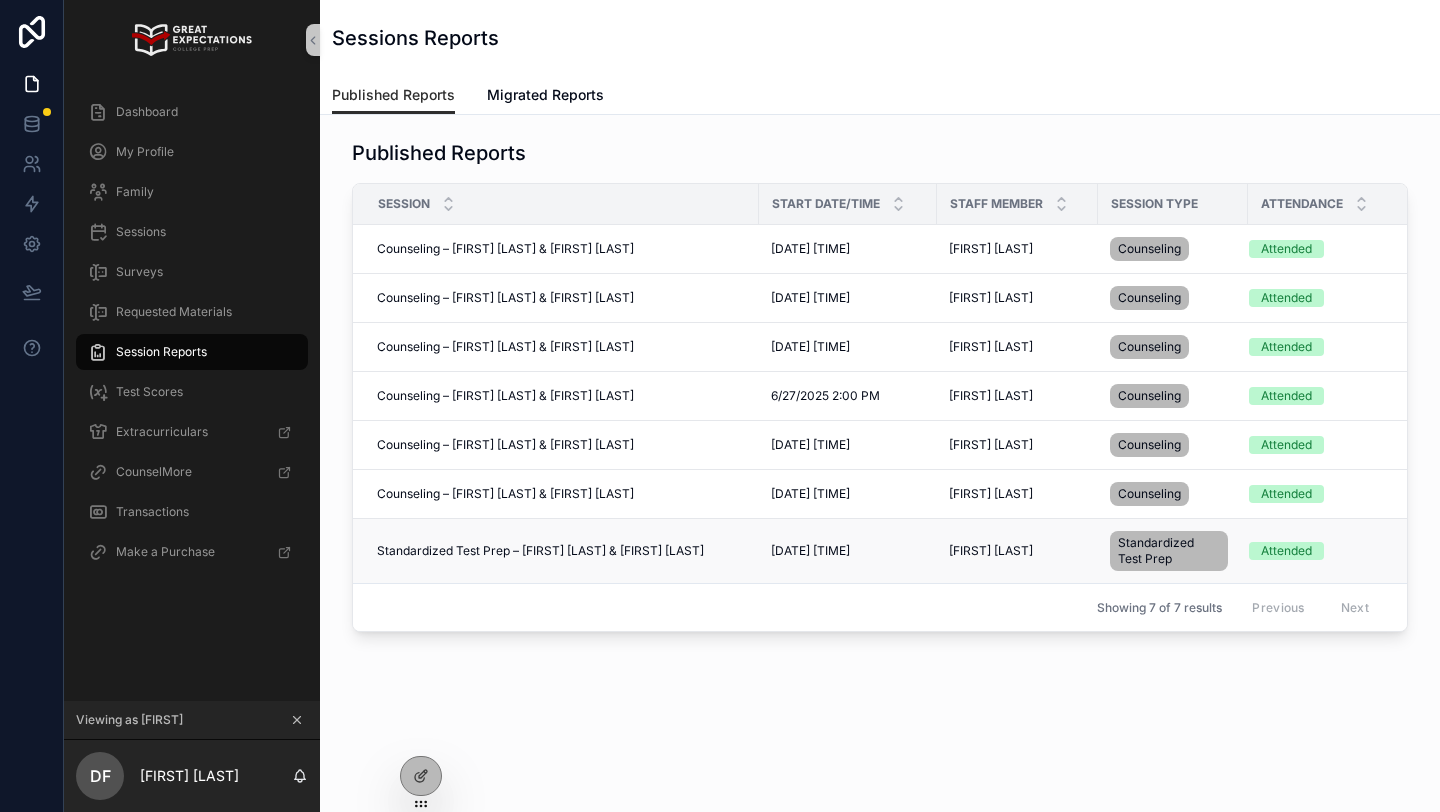 click on "Standardized Test Prep – Sofie Subiaur & Kennedy Maple" at bounding box center (540, 551) 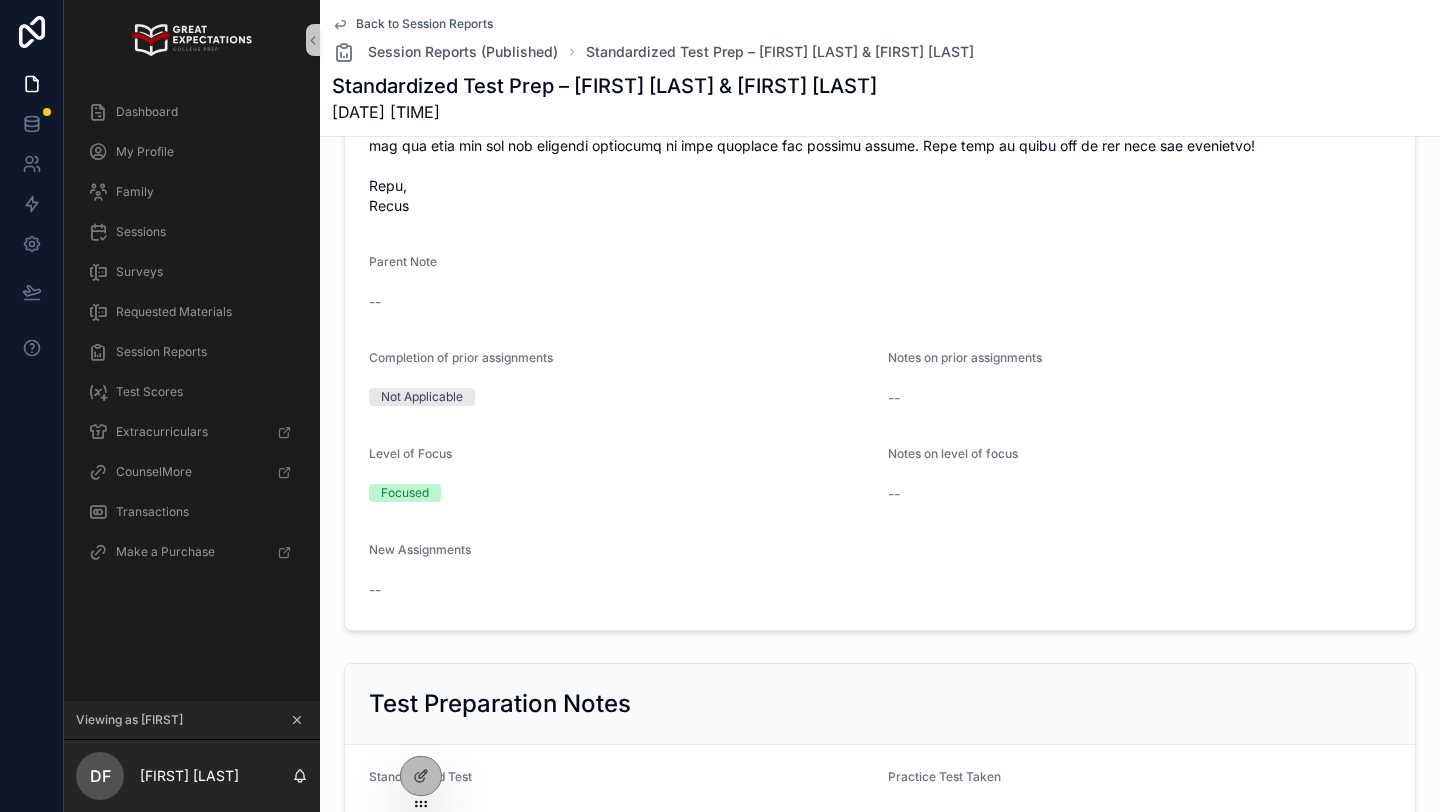 scroll, scrollTop: 49, scrollLeft: 0, axis: vertical 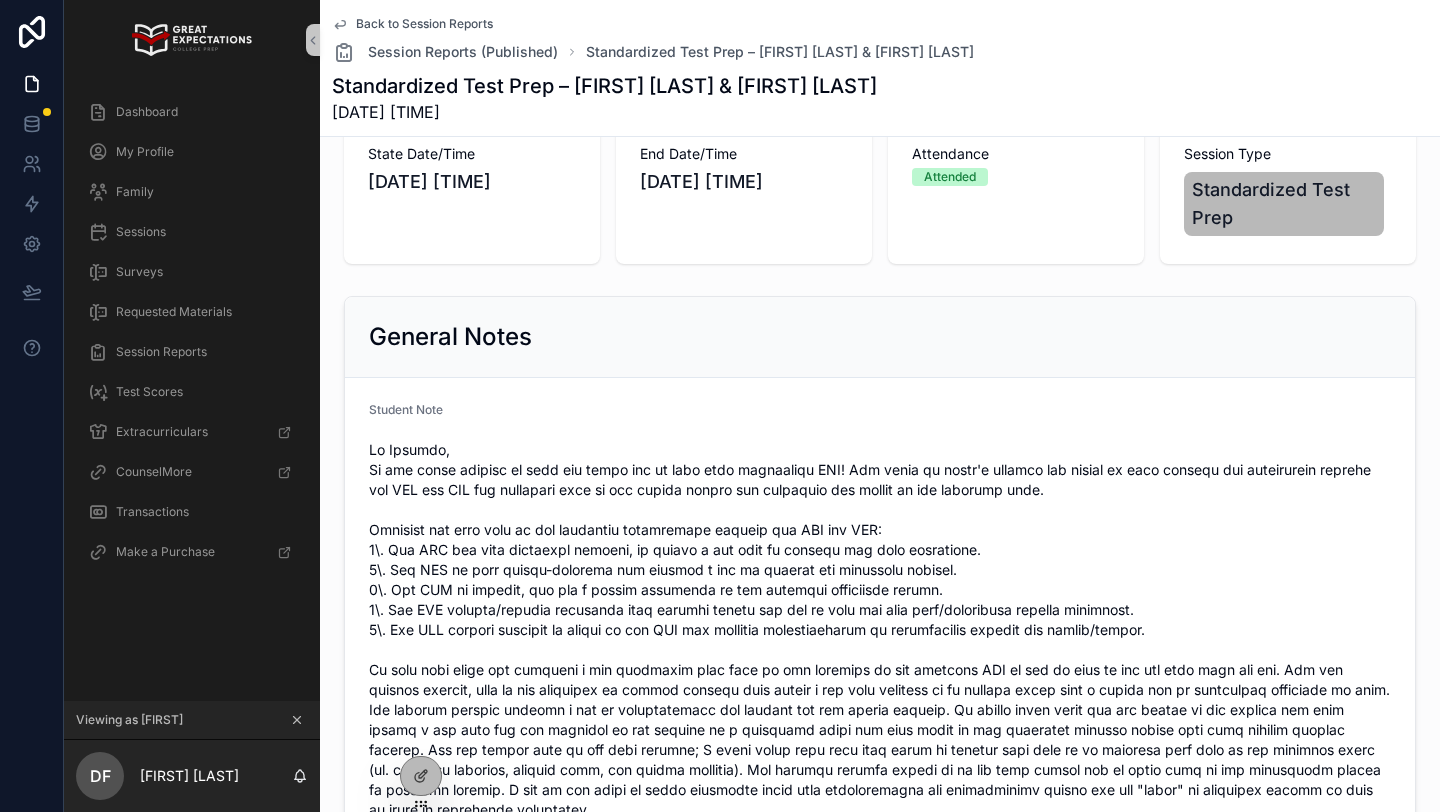 click on "Back to Session Reports" at bounding box center (424, 24) 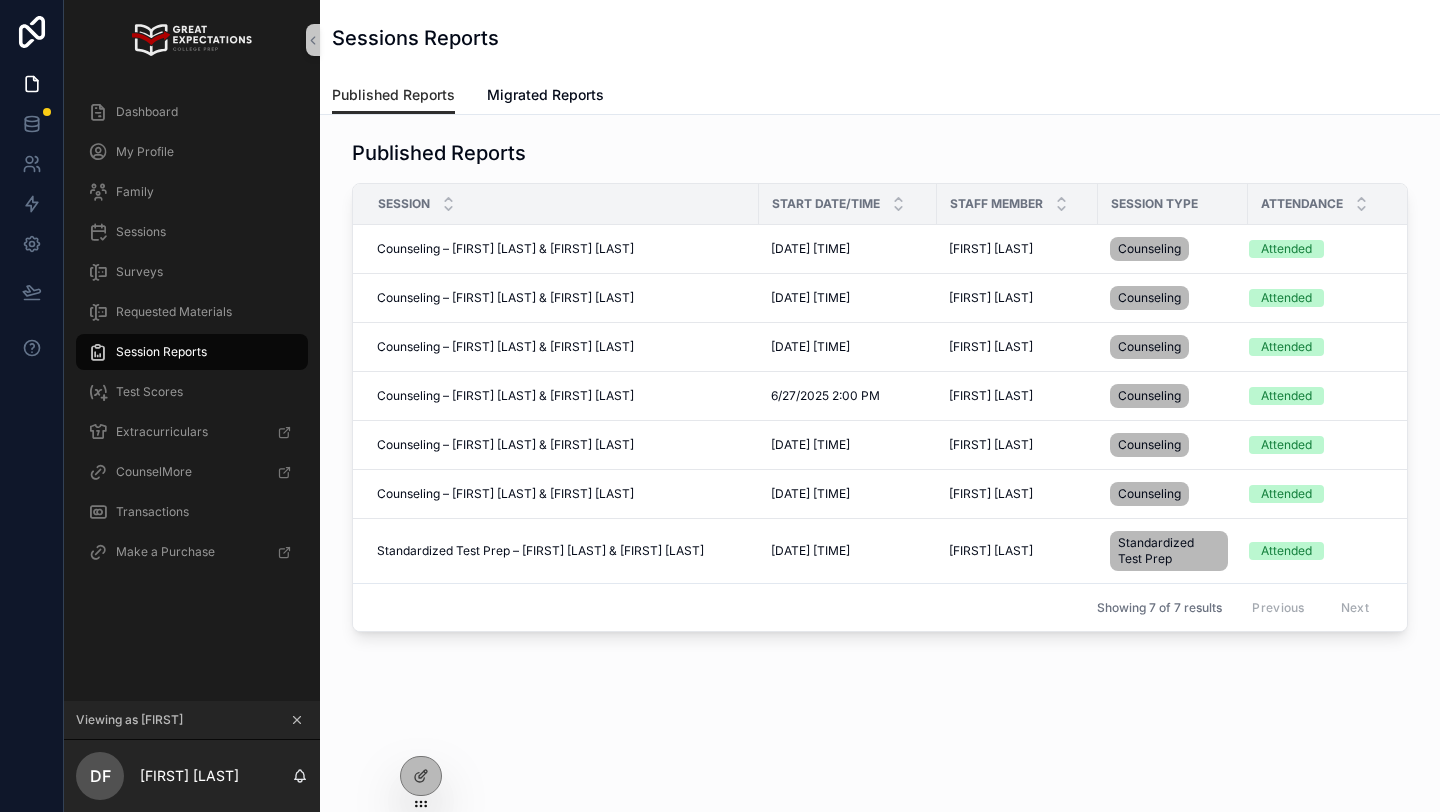 scroll, scrollTop: 0, scrollLeft: 0, axis: both 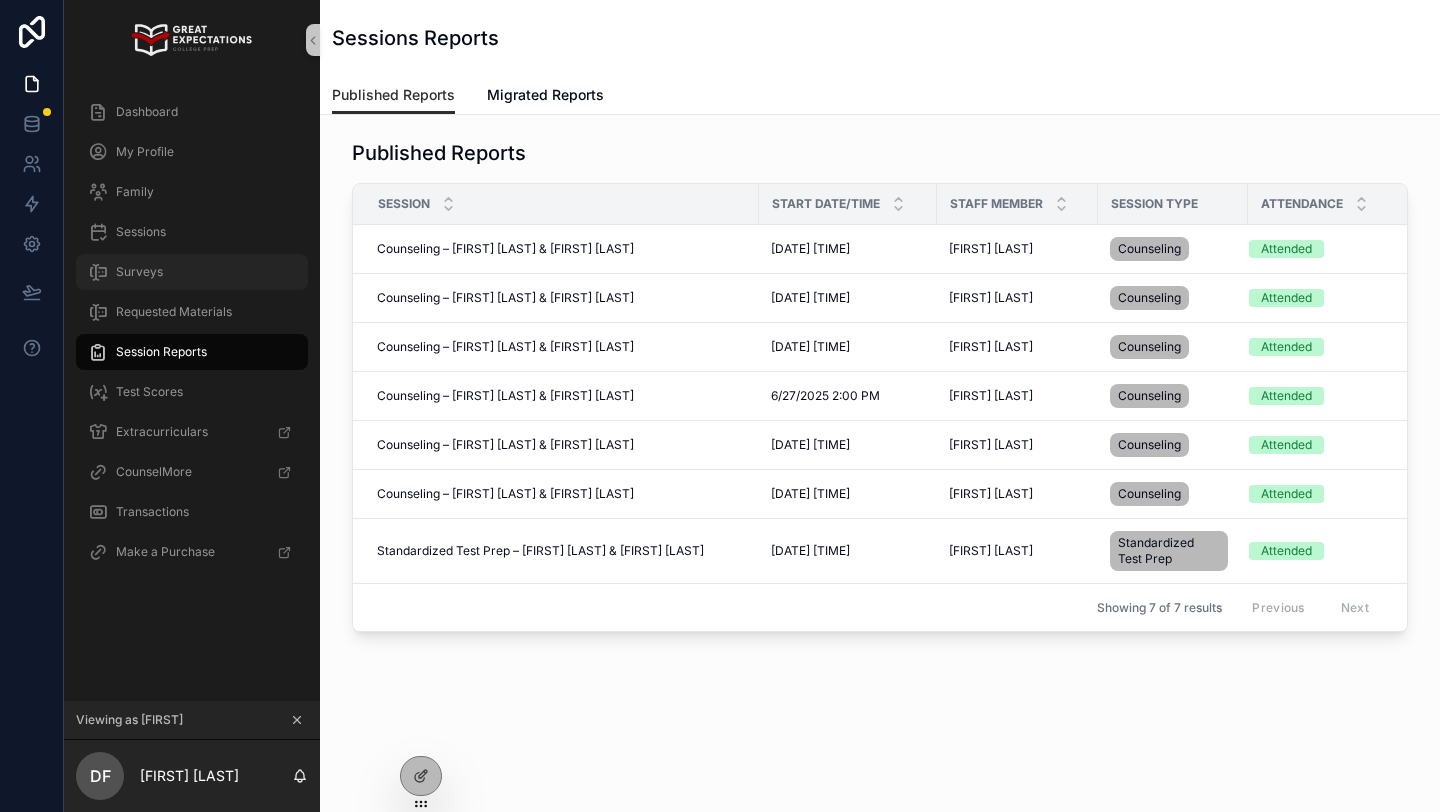 click on "Surveys" at bounding box center [192, 272] 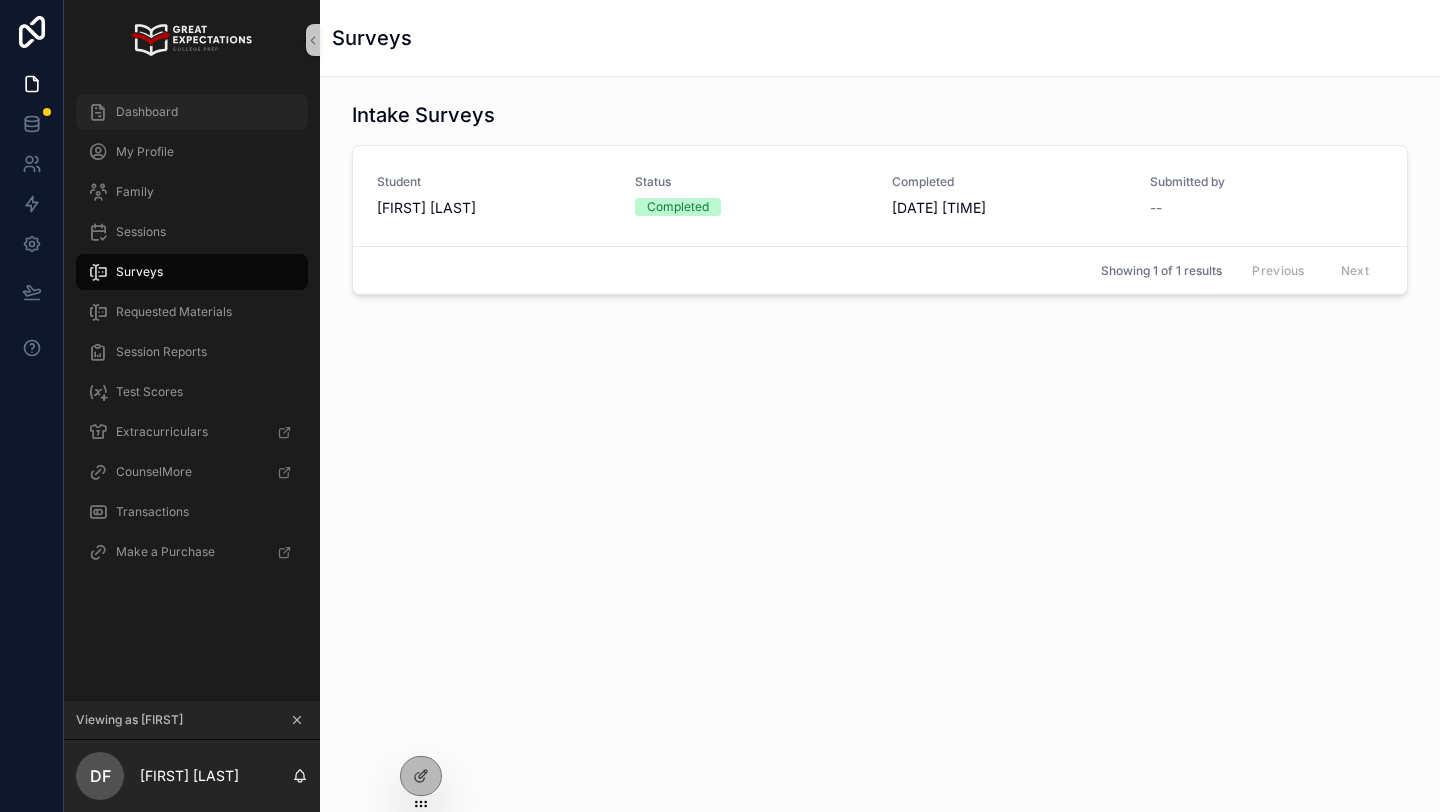 click on "Dashboard" at bounding box center (147, 112) 